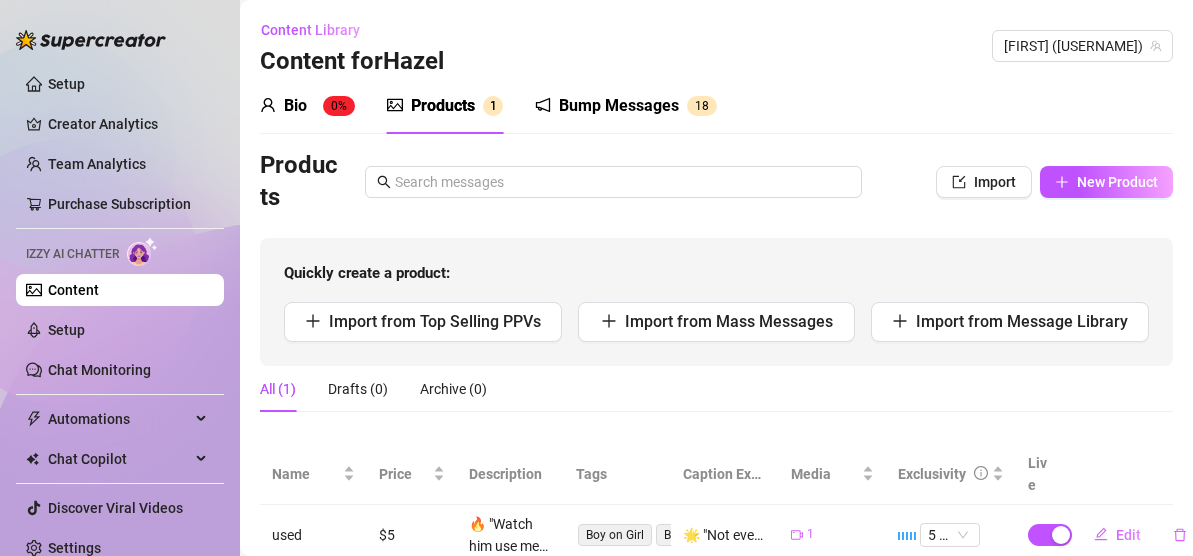 scroll, scrollTop: 0, scrollLeft: 0, axis: both 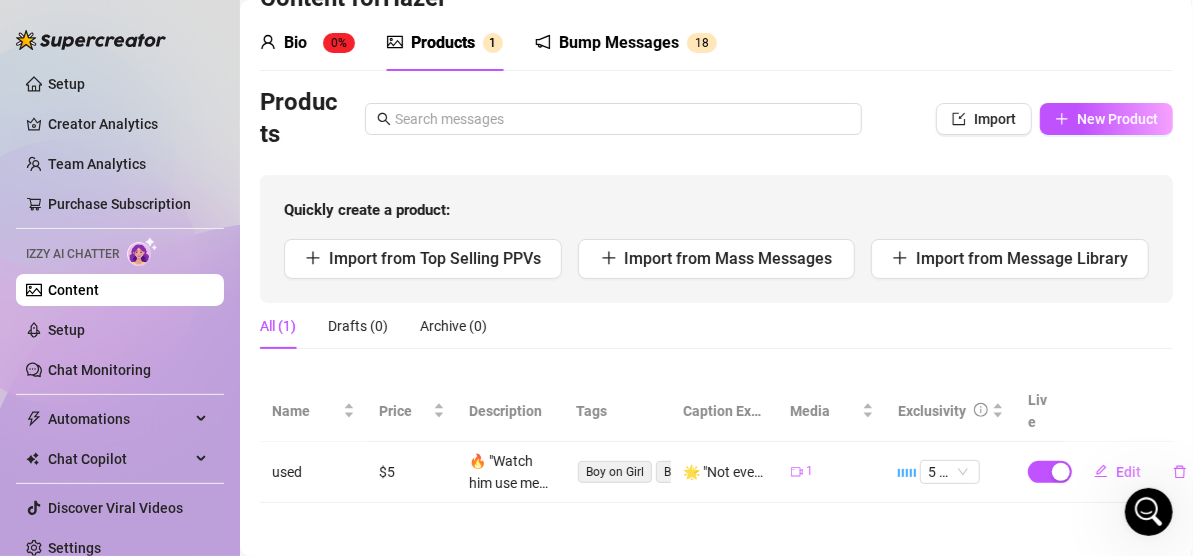 click 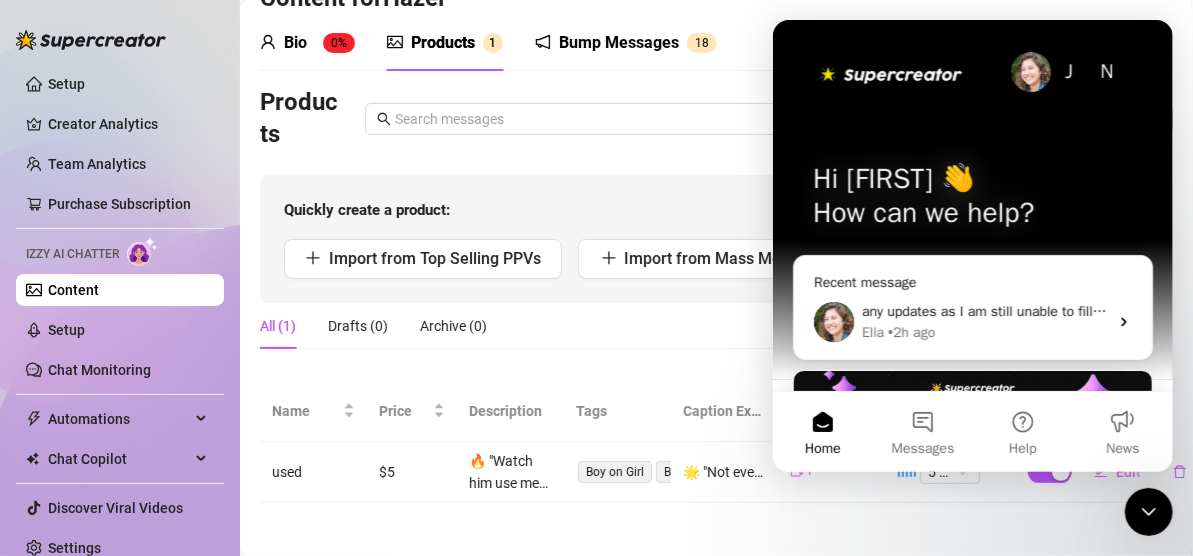 click 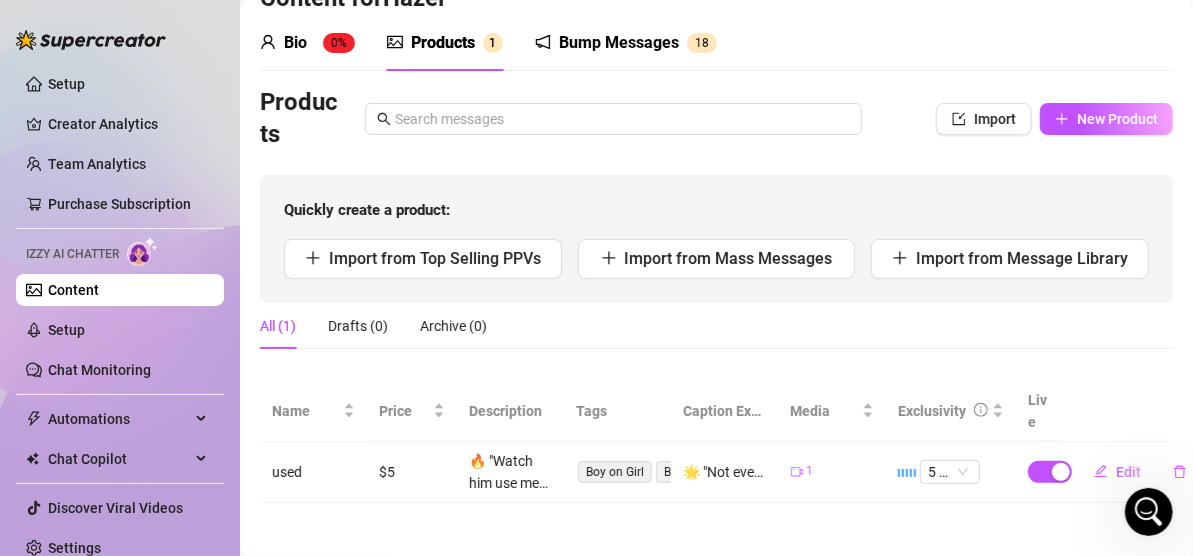 click 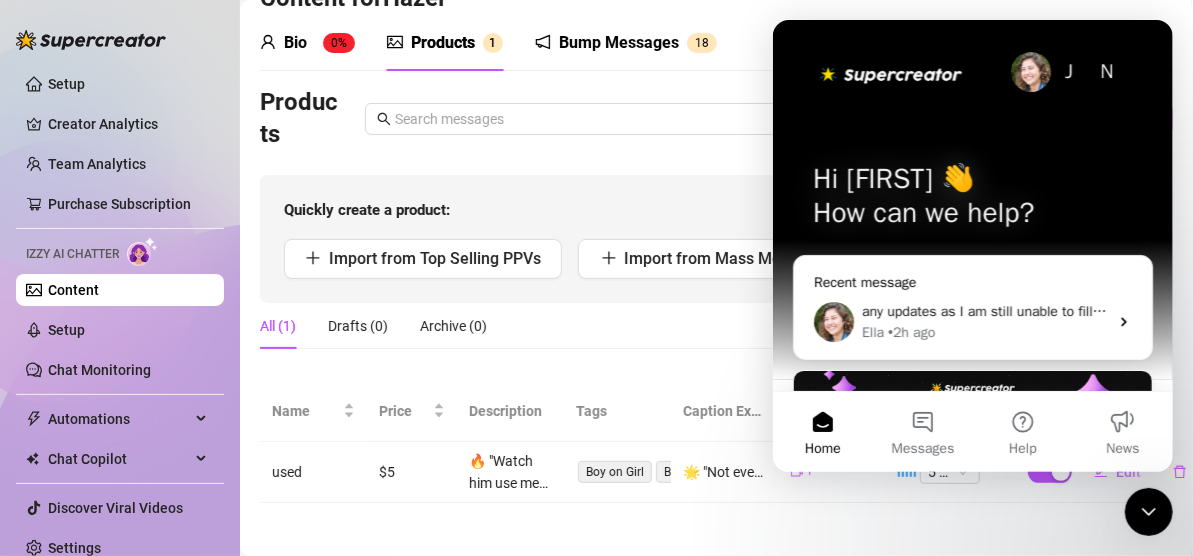 click on "any updates as I am still unable to fill out my bio [FIRST] • 2h ago" at bounding box center [972, 322] 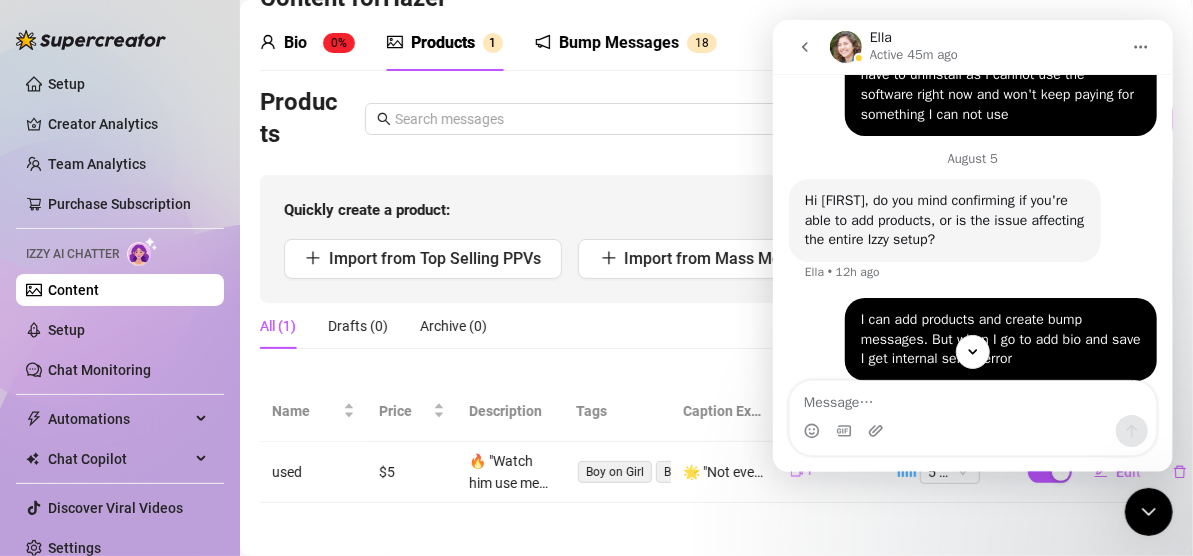 scroll, scrollTop: 1758, scrollLeft: 0, axis: vertical 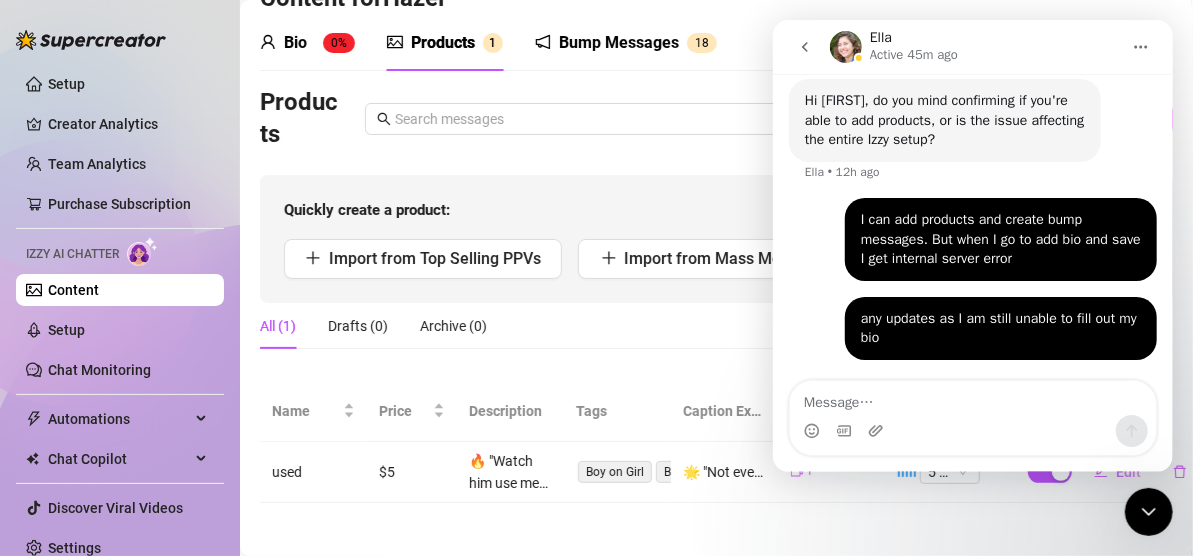 click on "Products" at bounding box center [561, 119] 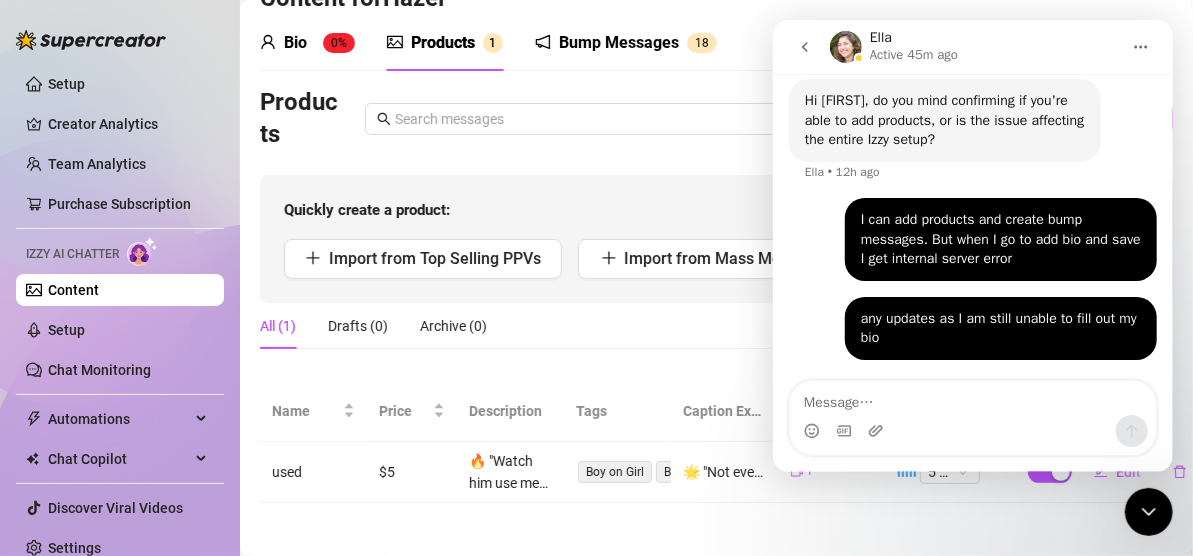 click 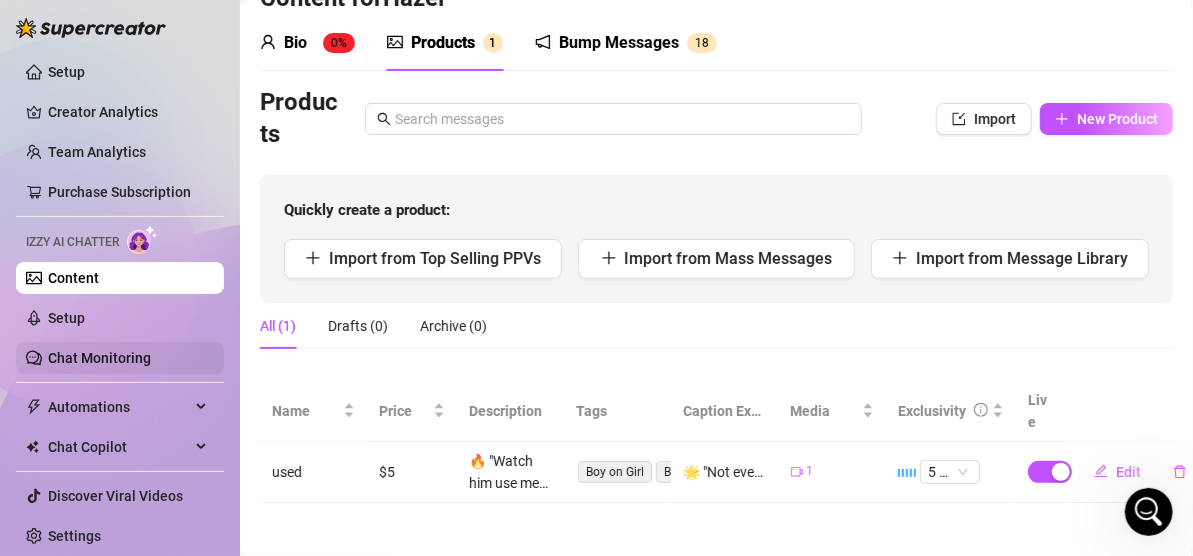 scroll, scrollTop: 15, scrollLeft: 0, axis: vertical 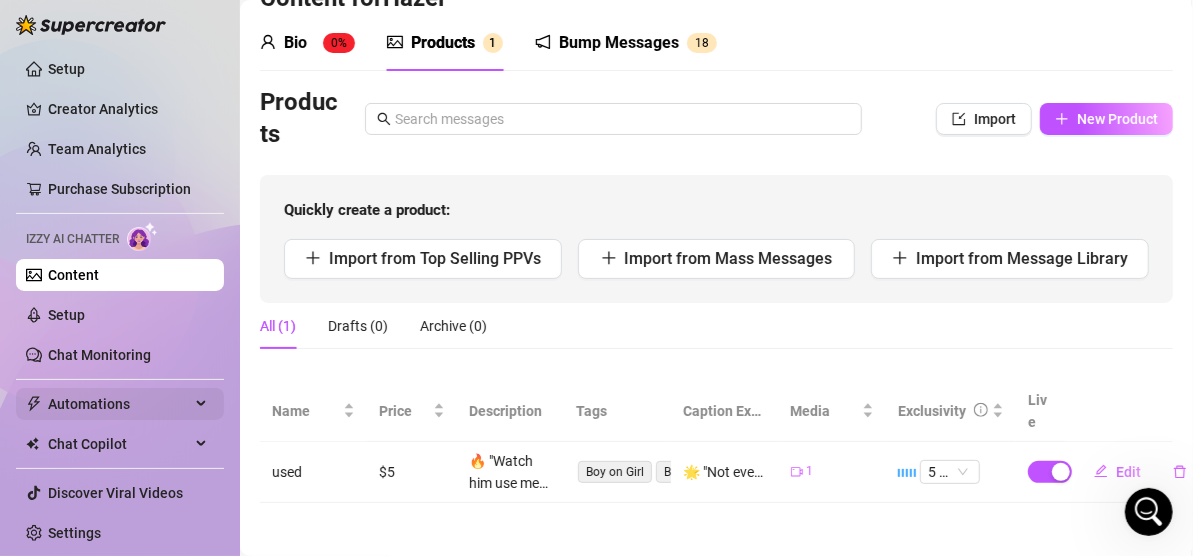 click on "Automations" at bounding box center (119, 404) 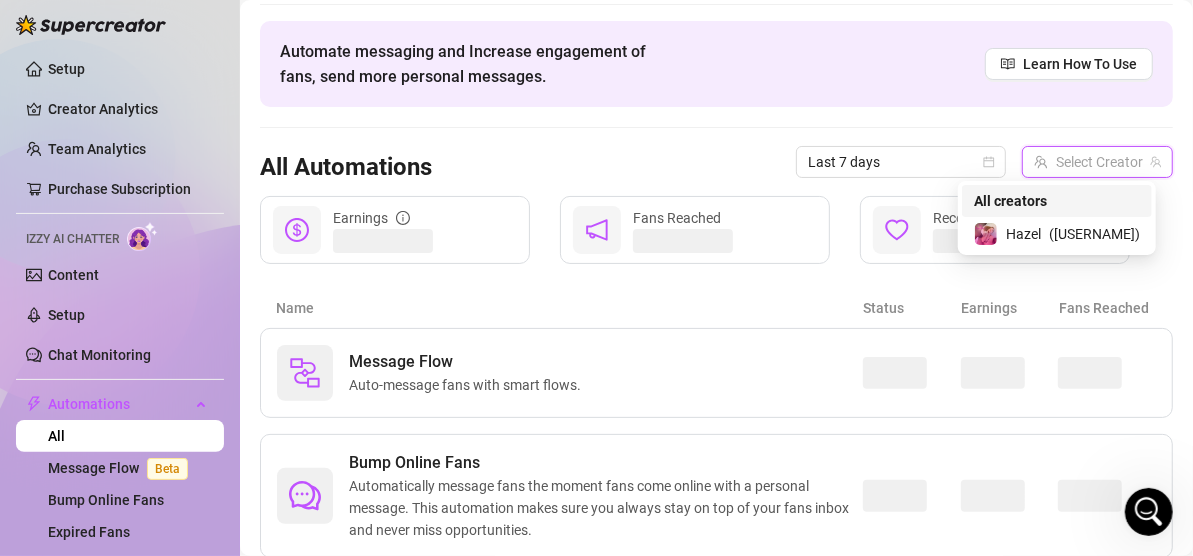 click at bounding box center (1088, 162) 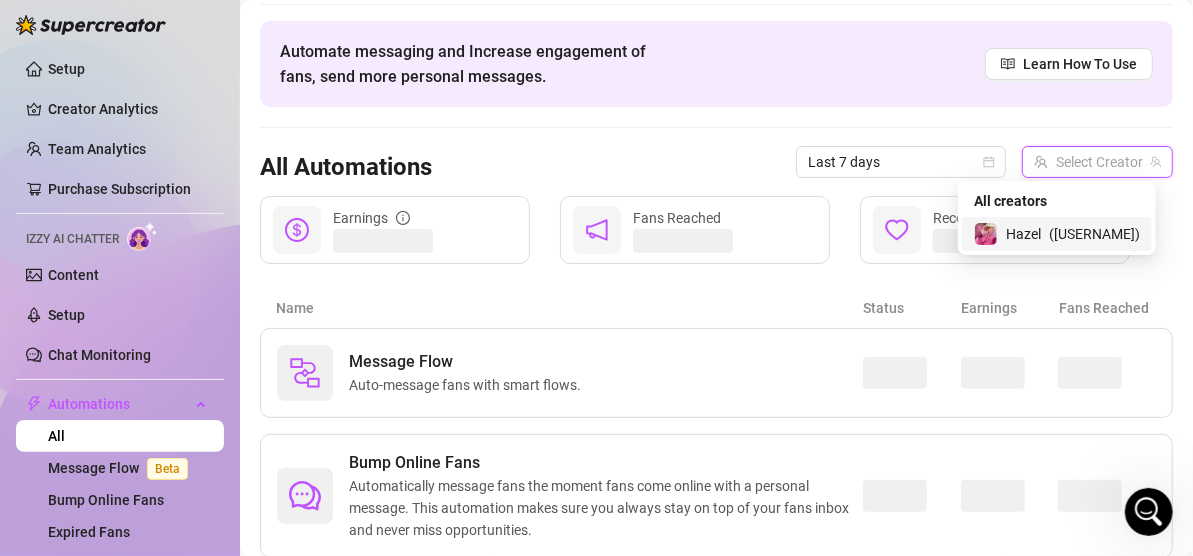 click on "( [USERNAME] )" at bounding box center (1094, 234) 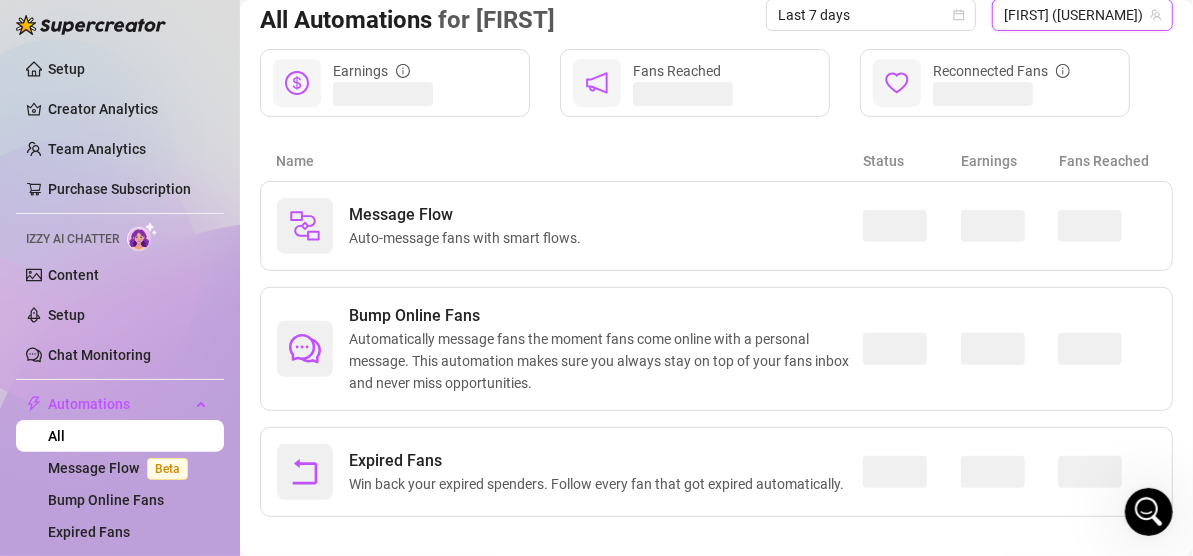 scroll, scrollTop: 240, scrollLeft: 0, axis: vertical 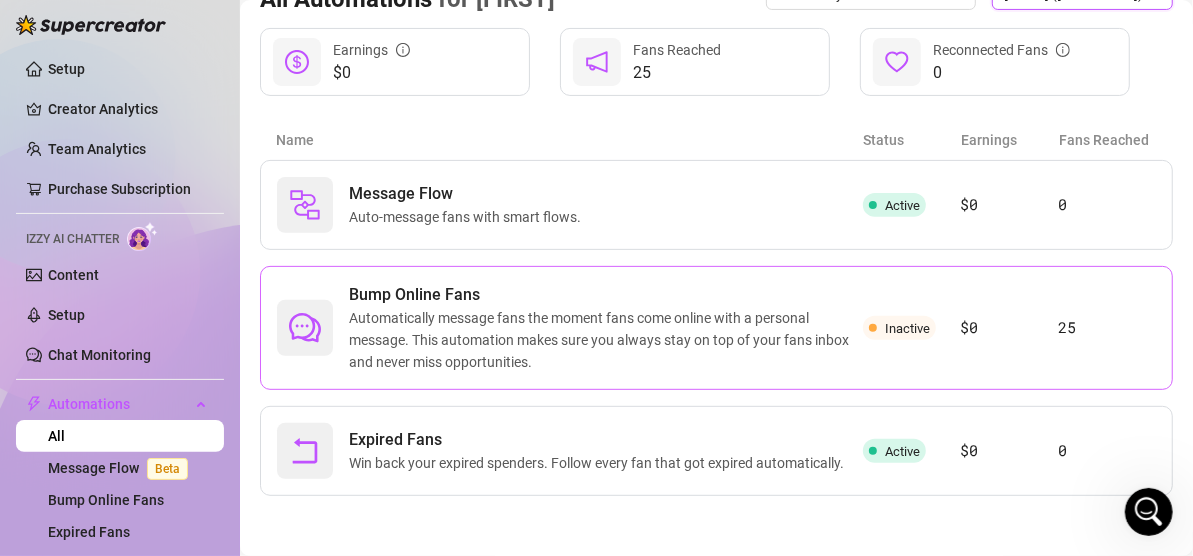 click on "Inactive" at bounding box center (907, 328) 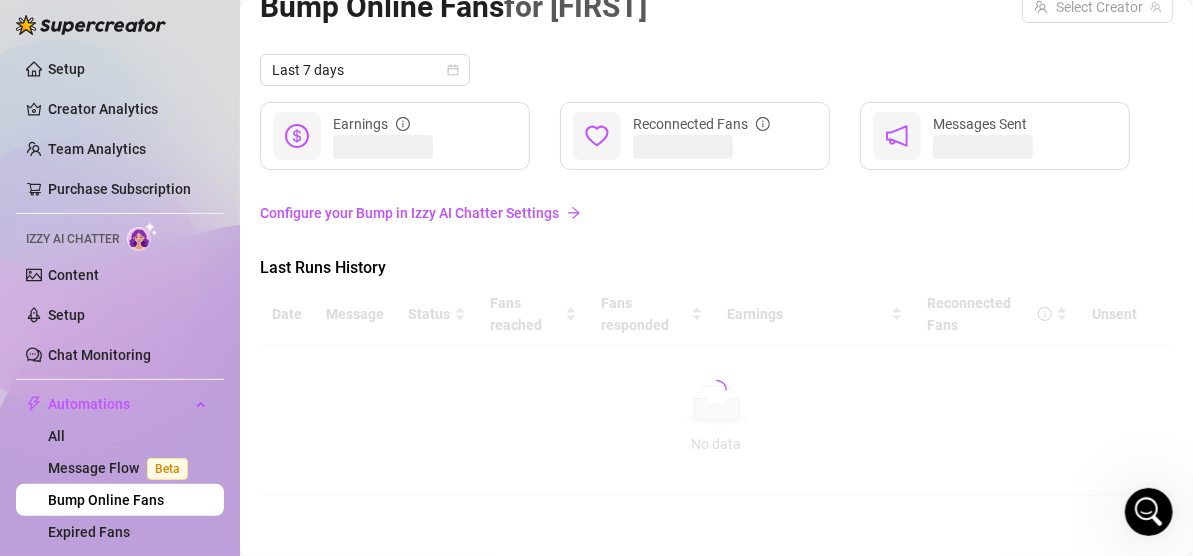 scroll, scrollTop: 0, scrollLeft: 0, axis: both 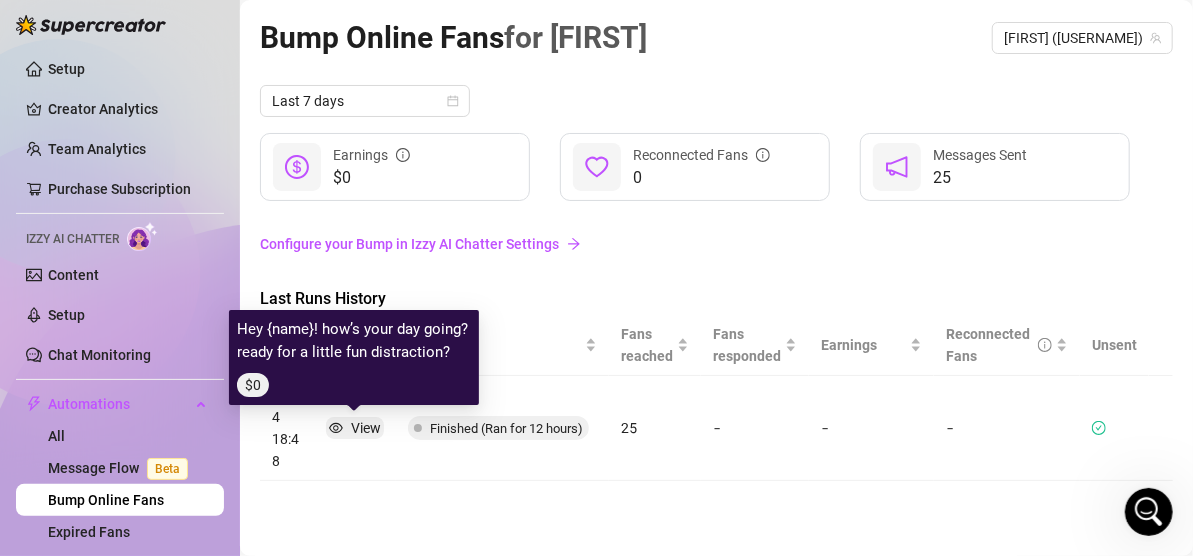 click on "View" at bounding box center (366, 428) 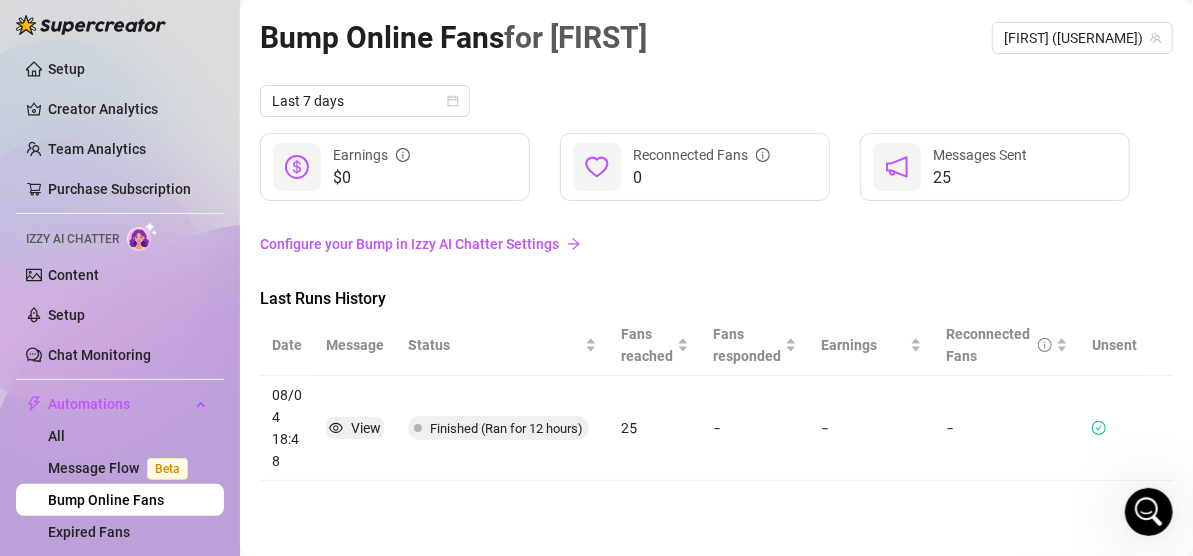 click on "Configure your Bump in Izzy AI Chatter Settings" at bounding box center [716, 244] 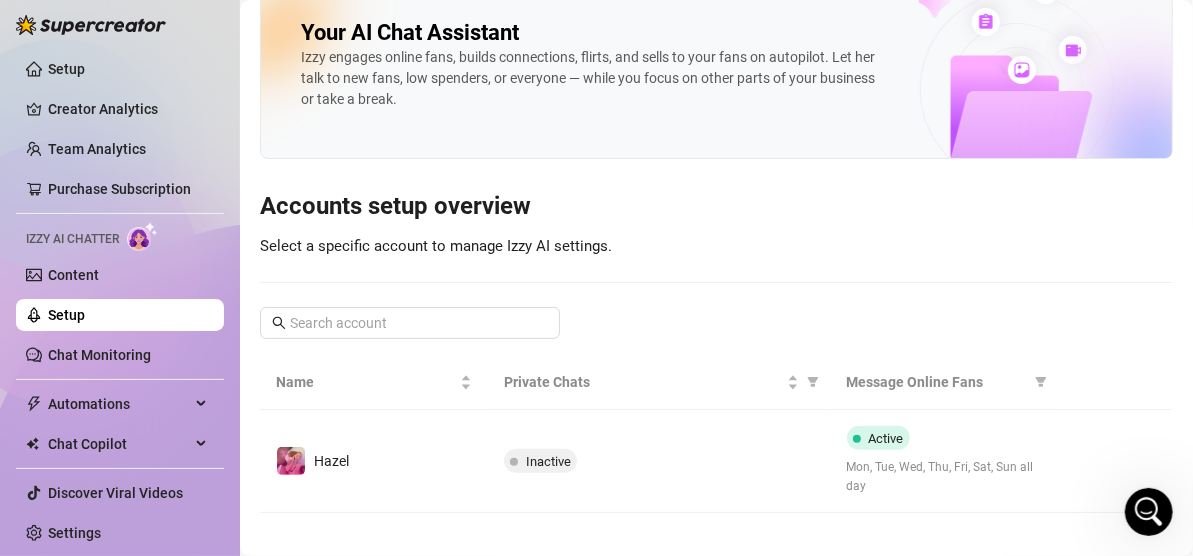 scroll, scrollTop: 42, scrollLeft: 0, axis: vertical 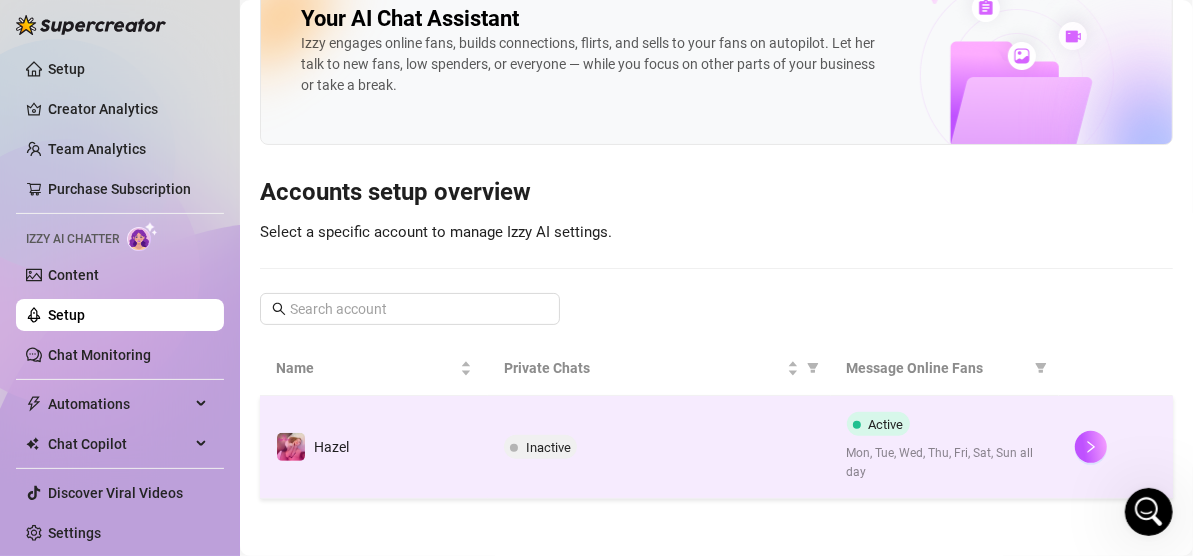 click on "Mon, Tue, Wed, Thu, Fri, Sat, Sun all day" at bounding box center (945, 463) 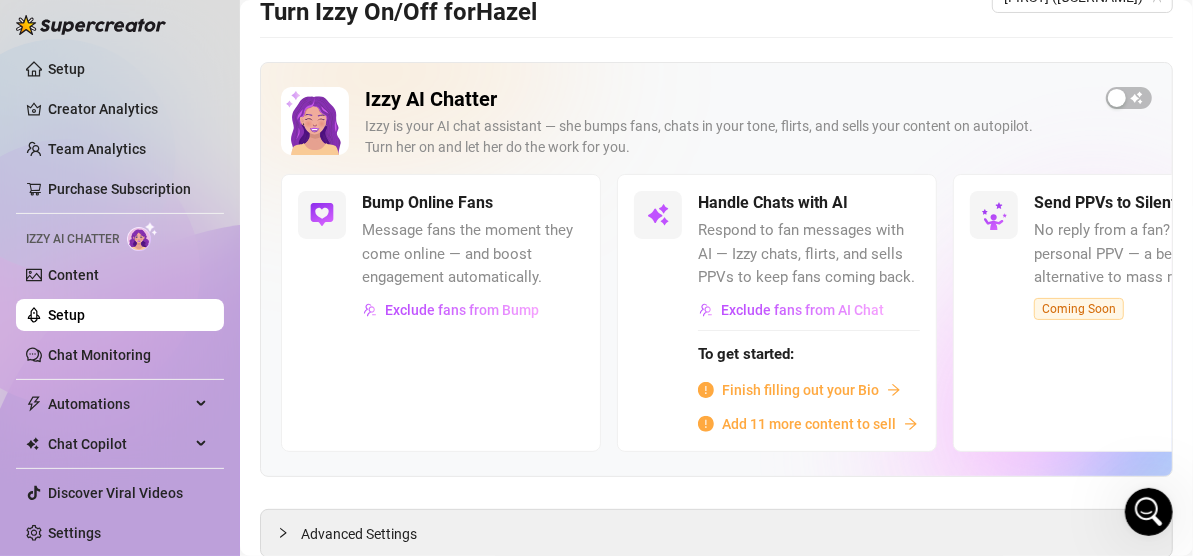 scroll, scrollTop: 0, scrollLeft: 0, axis: both 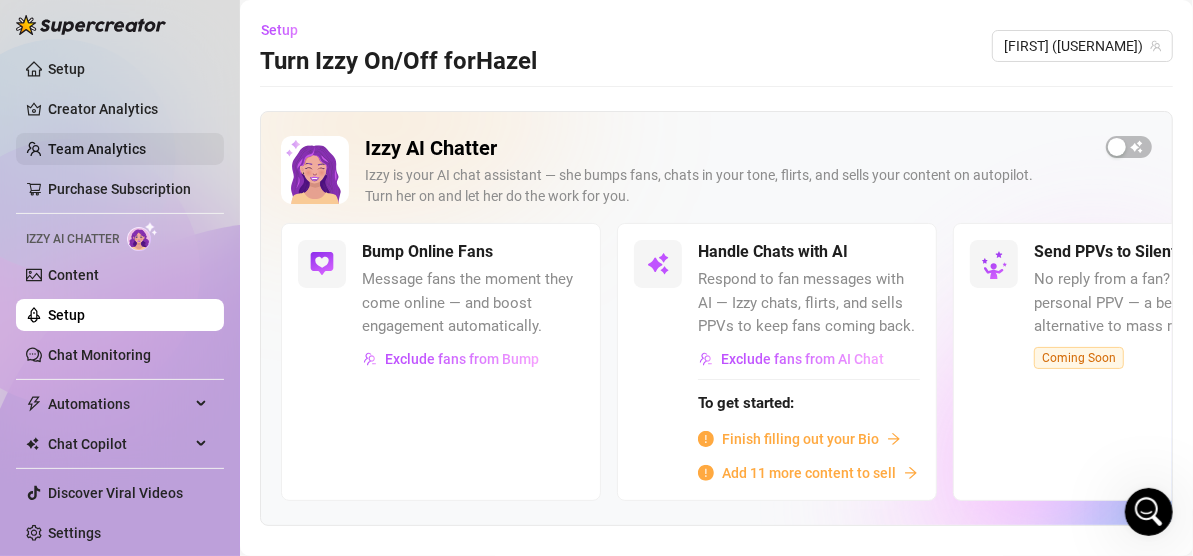 click on "Team Analytics" at bounding box center (97, 149) 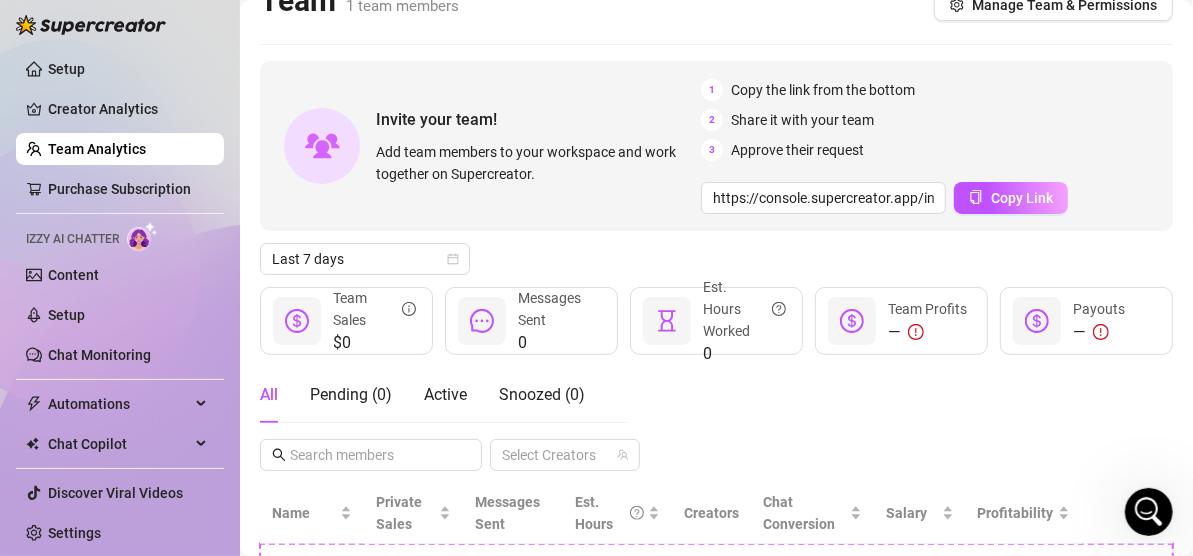 scroll, scrollTop: 0, scrollLeft: 0, axis: both 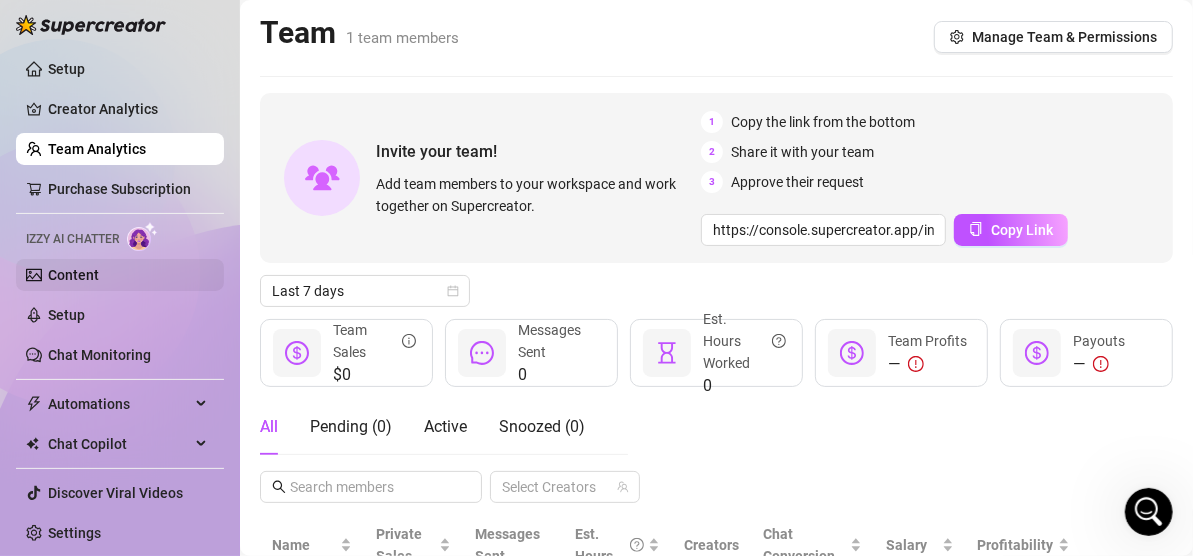 click on "Content" at bounding box center (73, 275) 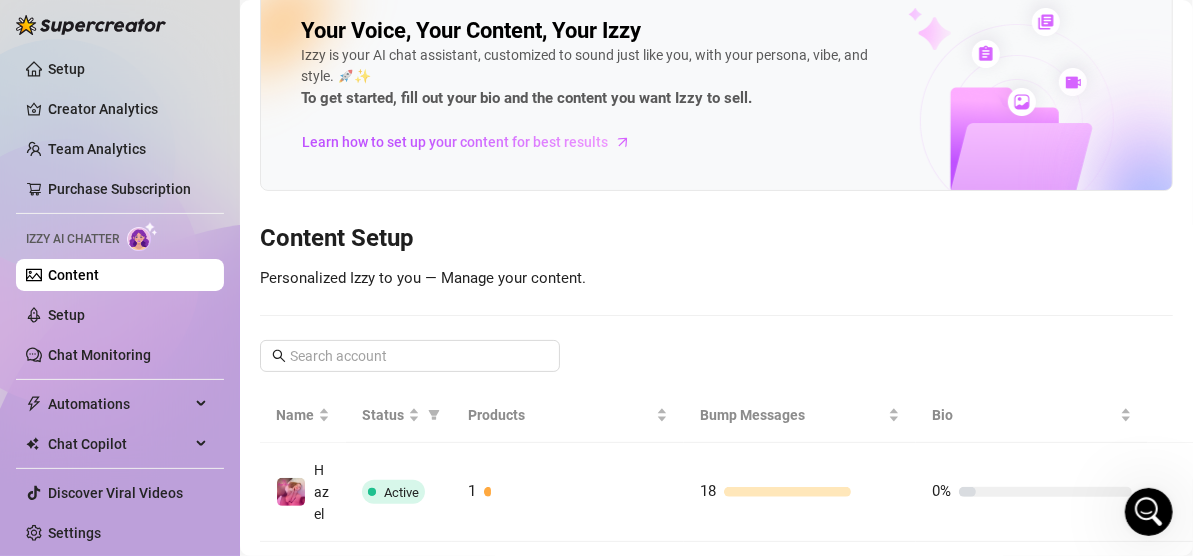 scroll, scrollTop: 0, scrollLeft: 0, axis: both 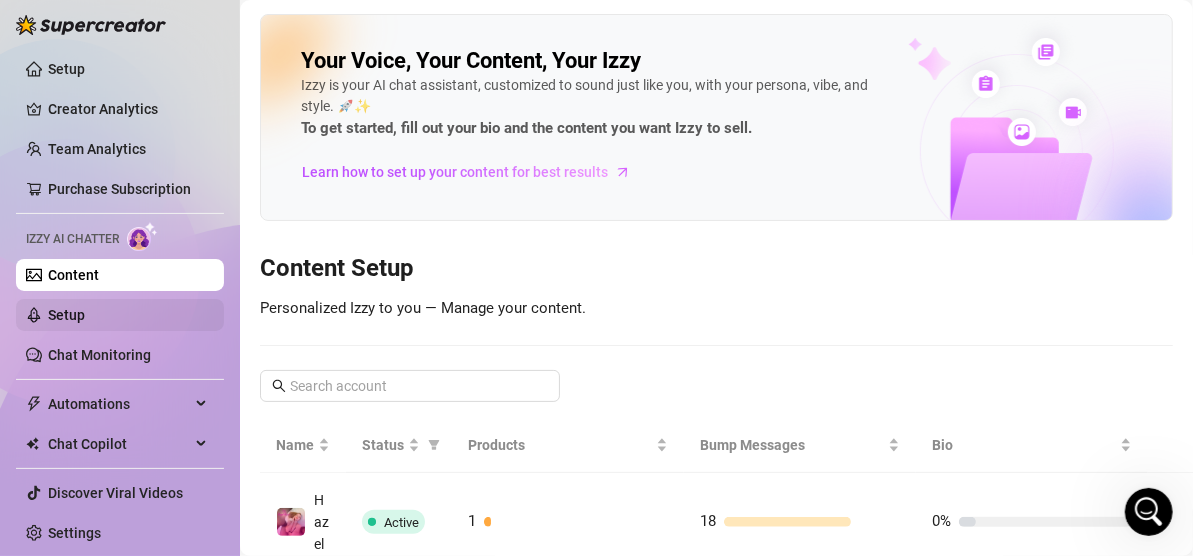 click on "Setup" at bounding box center (66, 315) 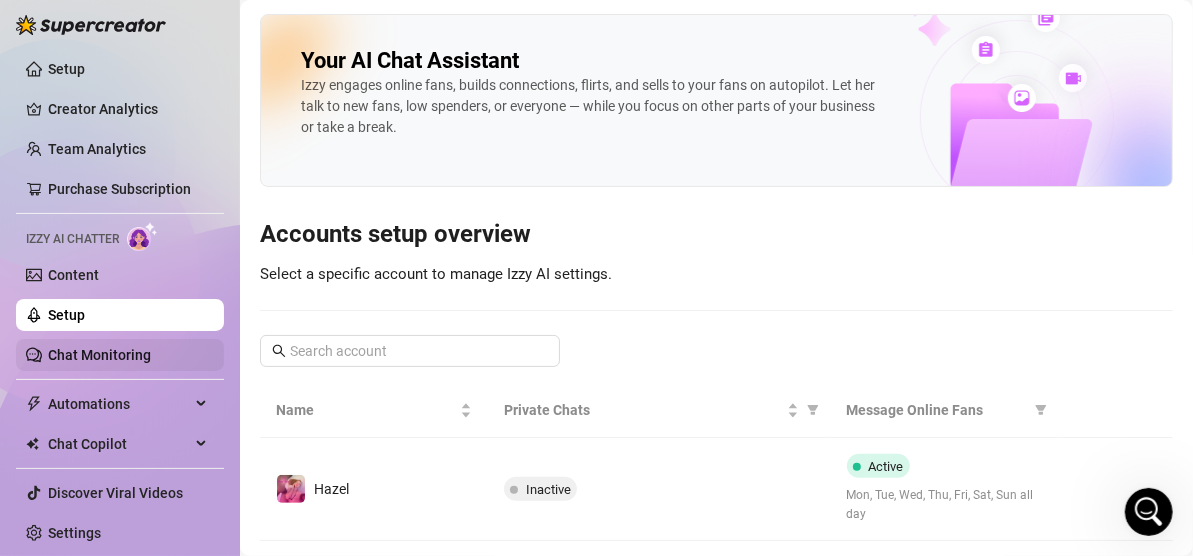 click on "Chat Monitoring" at bounding box center (99, 355) 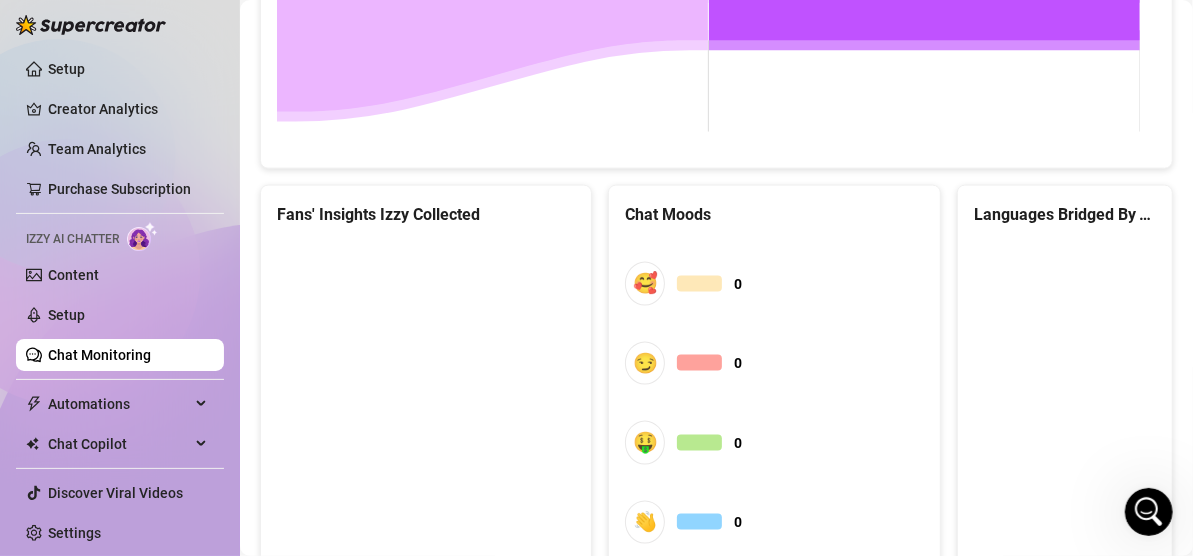 scroll, scrollTop: 1235, scrollLeft: 0, axis: vertical 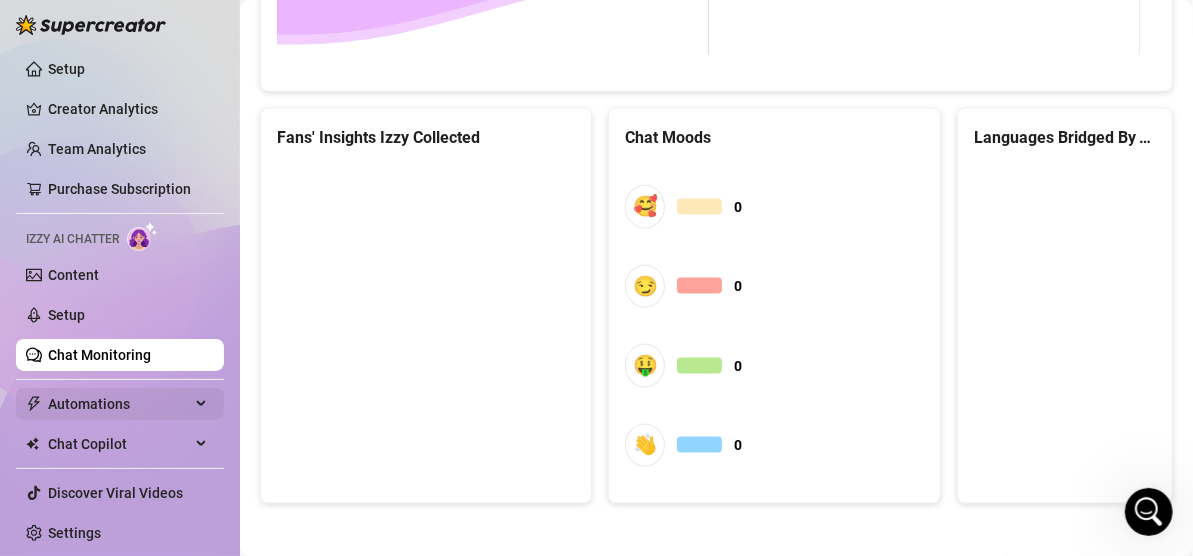click on "Automations" at bounding box center (119, 404) 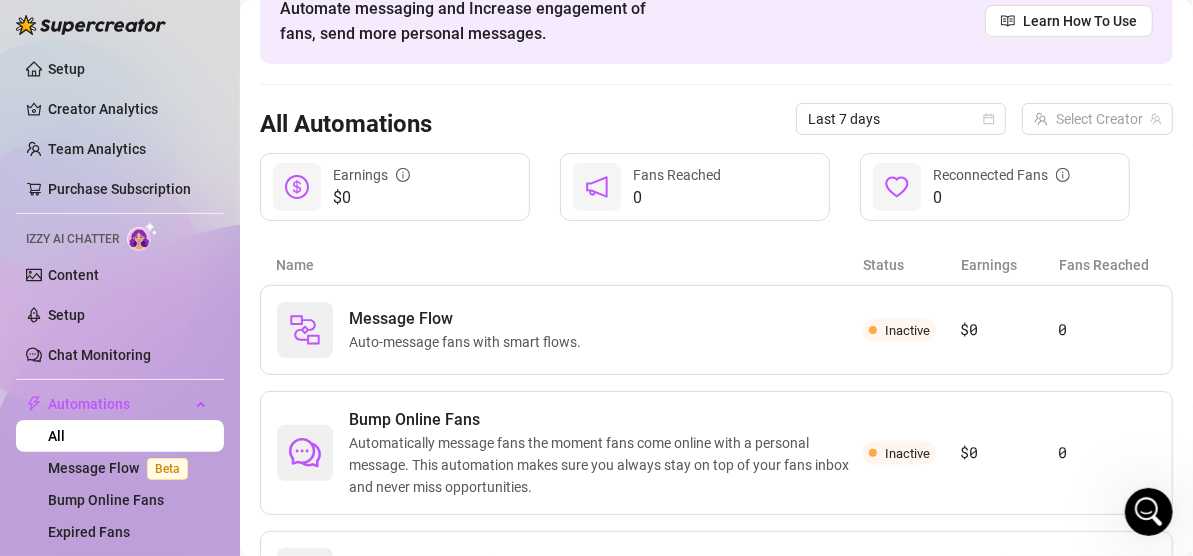 scroll, scrollTop: 40, scrollLeft: 0, axis: vertical 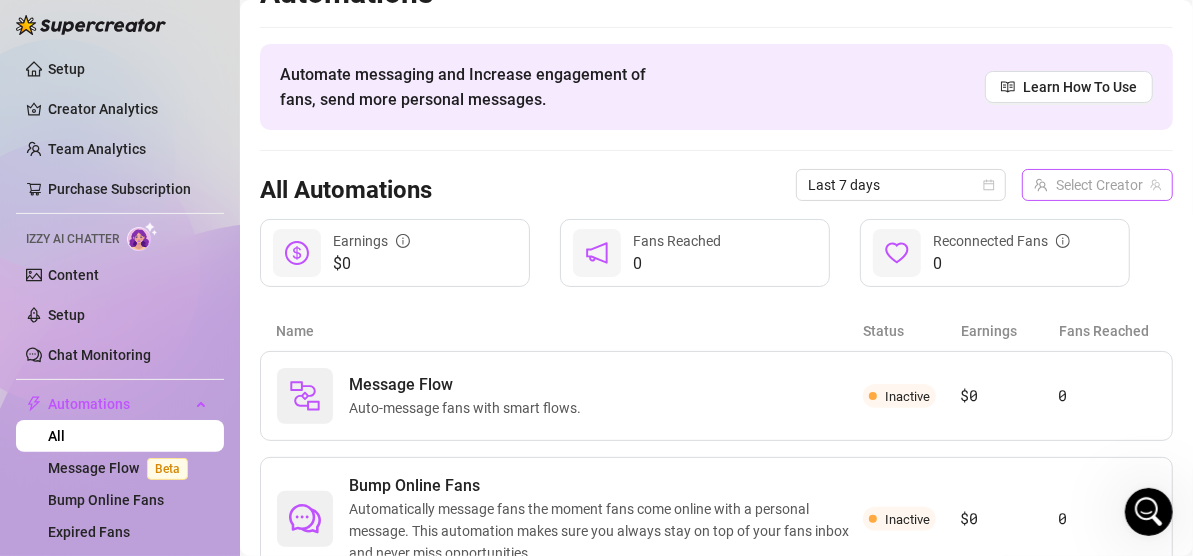 click at bounding box center (1088, 185) 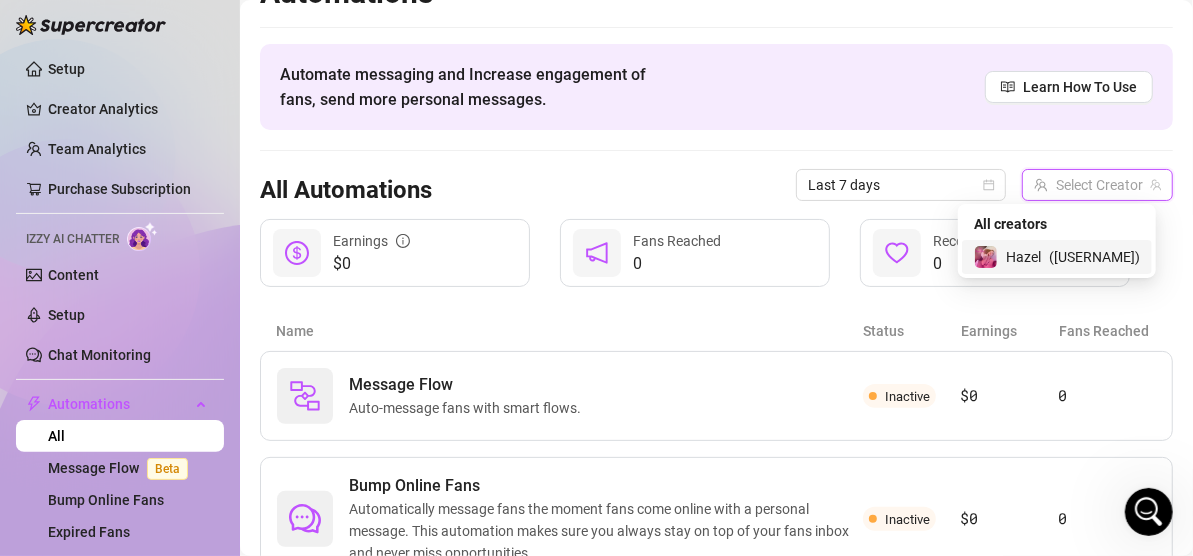 click on "( [USERNAME] )" at bounding box center (1094, 257) 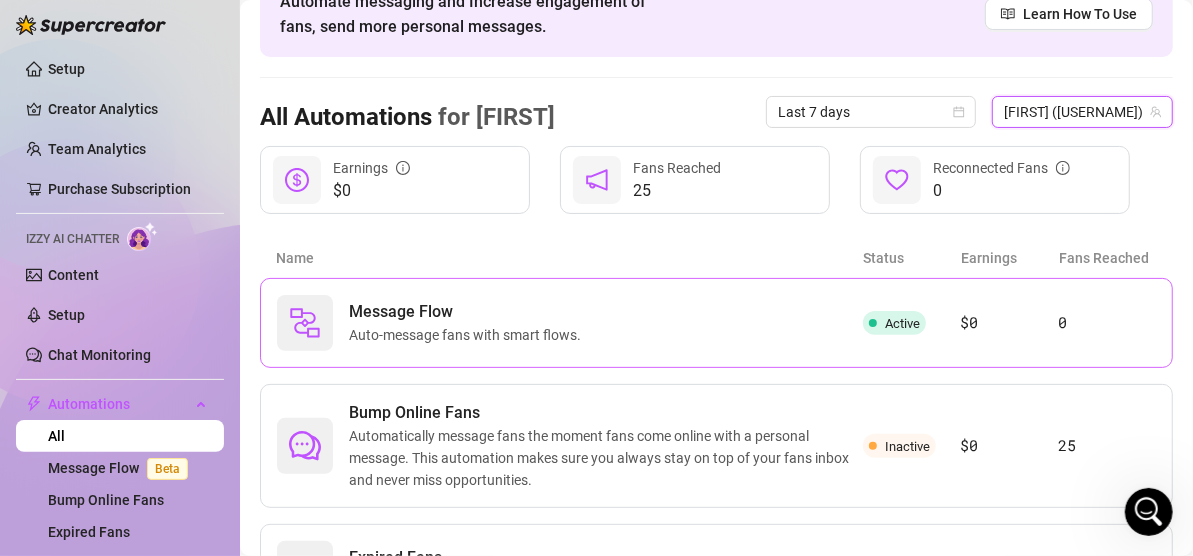 scroll, scrollTop: 240, scrollLeft: 0, axis: vertical 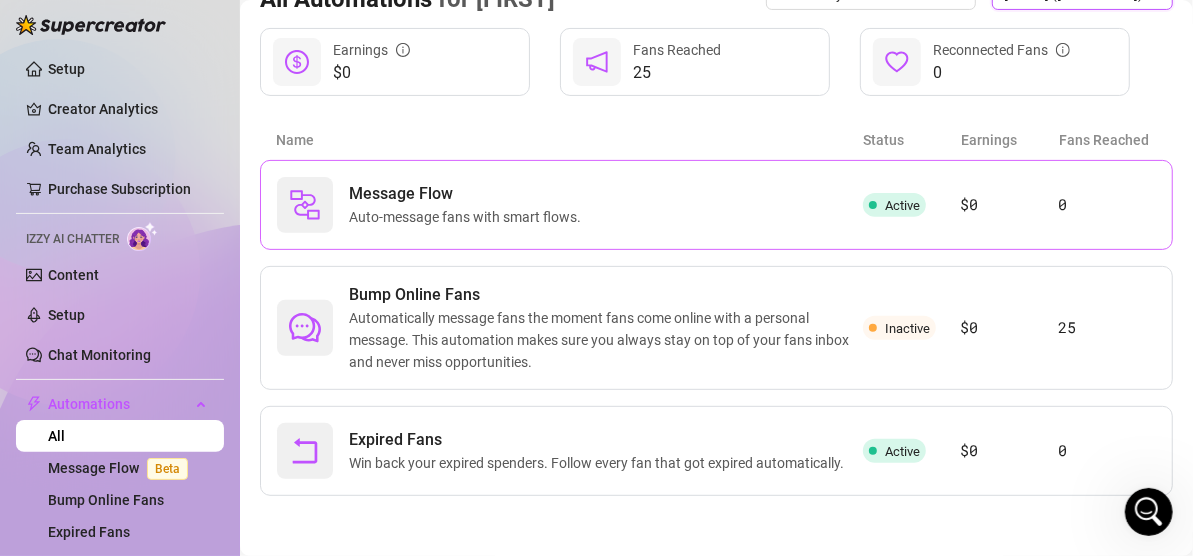 click on "Message Flow Auto-message fans with smart flows." at bounding box center (570, 205) 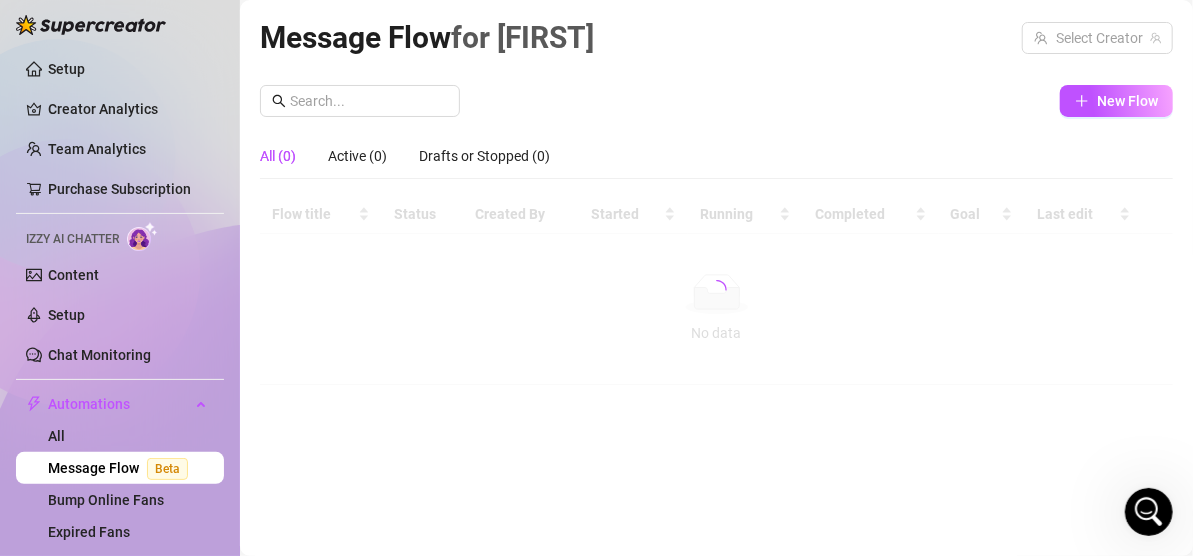 scroll, scrollTop: 0, scrollLeft: 0, axis: both 